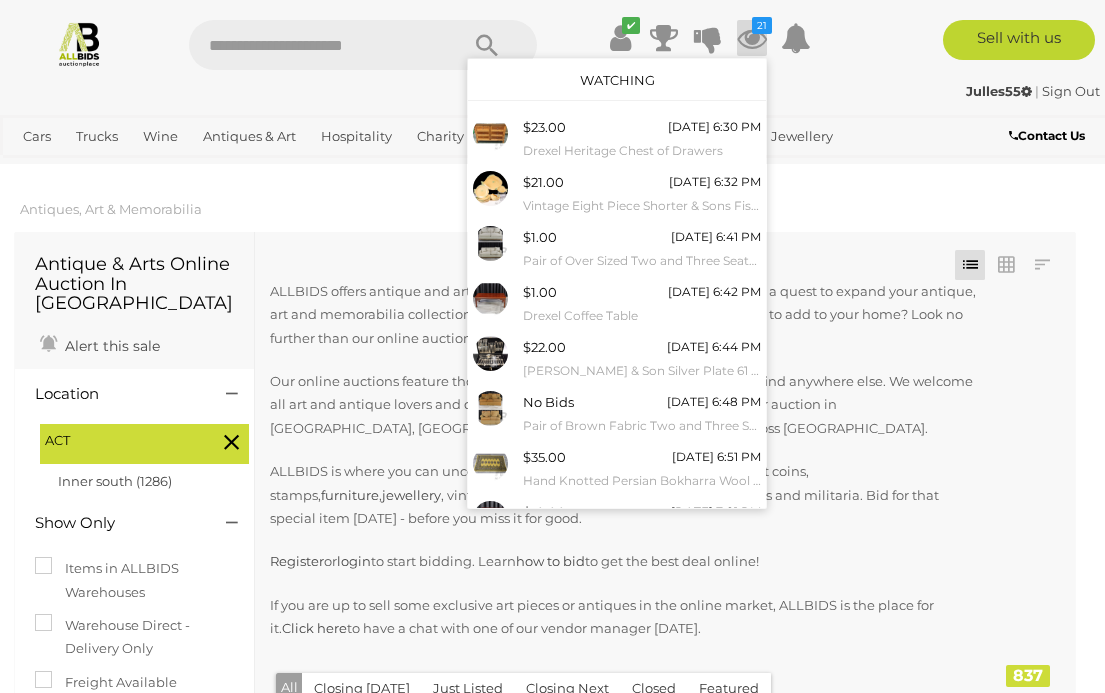 scroll, scrollTop: 0, scrollLeft: 0, axis: both 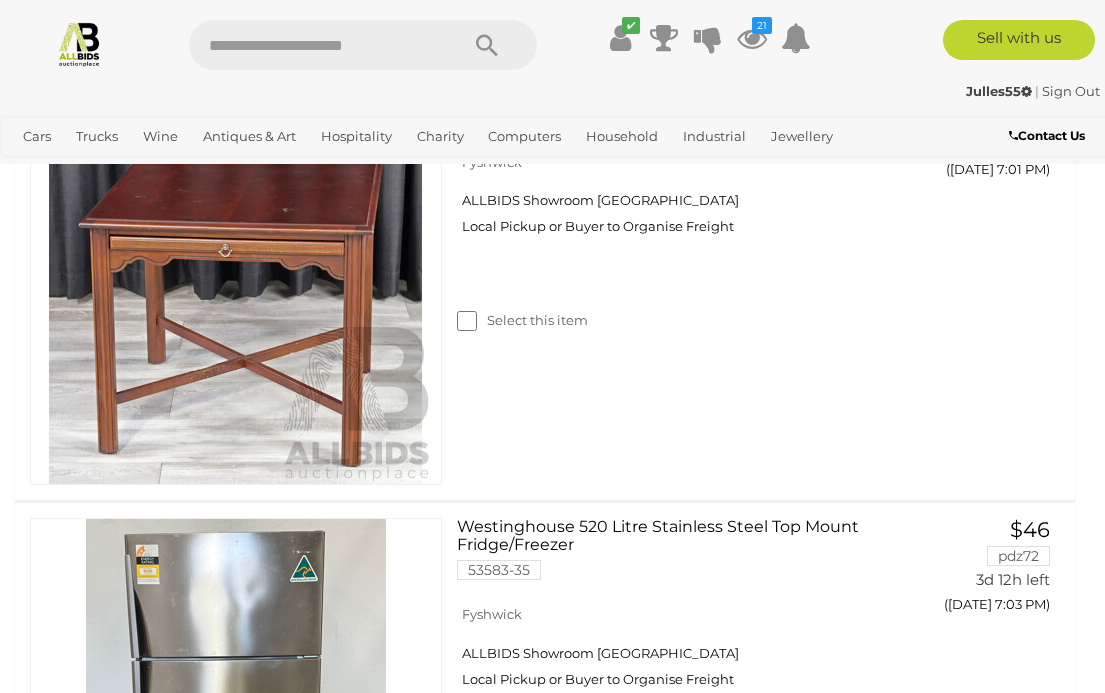 click on "Antiques & Vintage" at bounding box center [0, 0] 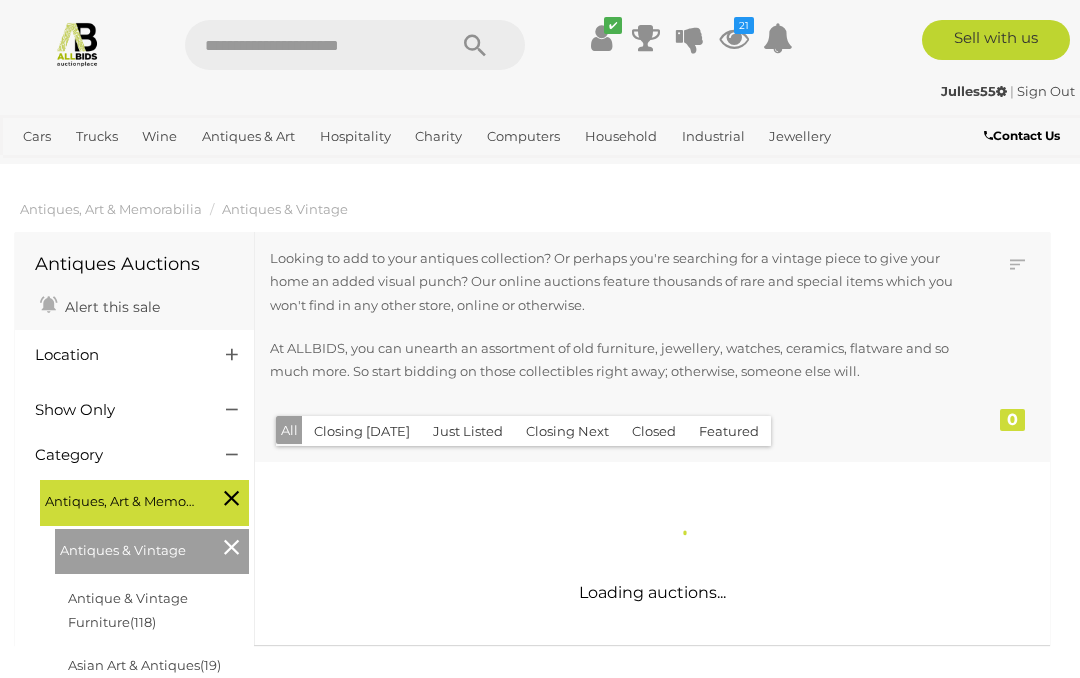 click on "Antiques, Art & Memorabilia
Antiques & Vintage" at bounding box center (532, 209) 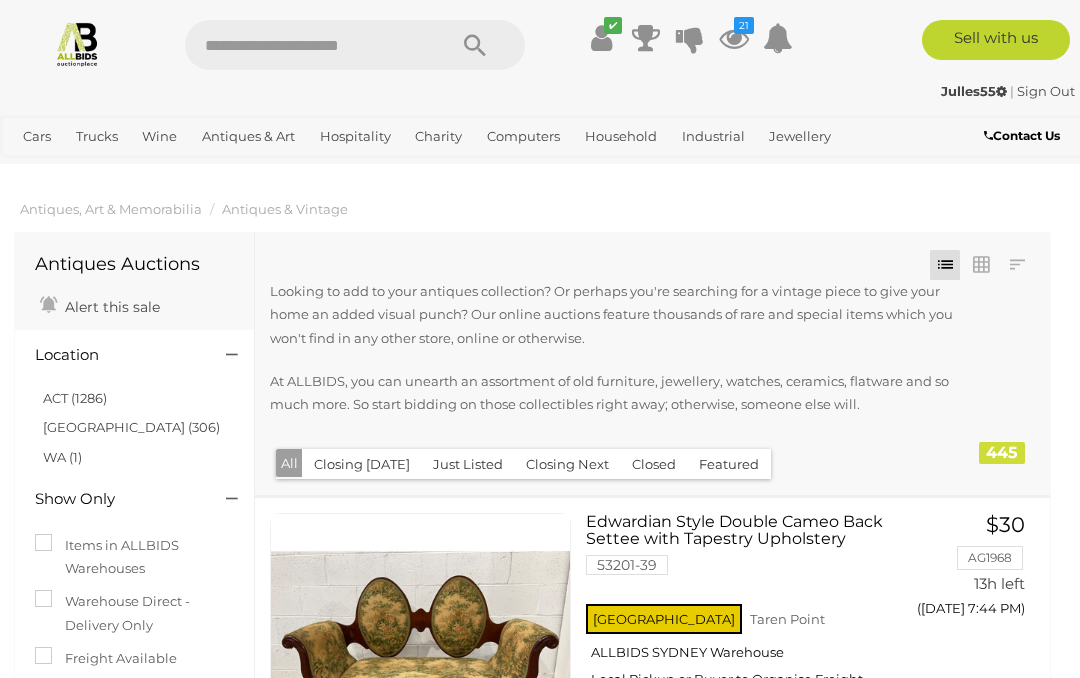 click on "ACT (1286)" at bounding box center (75, 398) 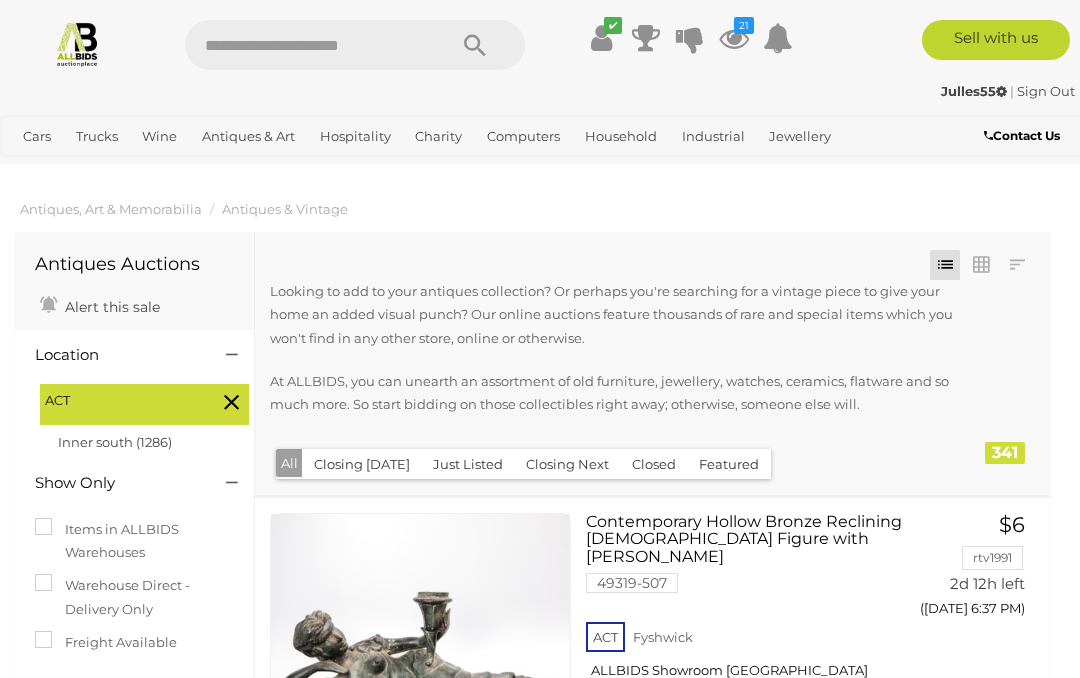 click on "Auctions" at bounding box center (0, 0) 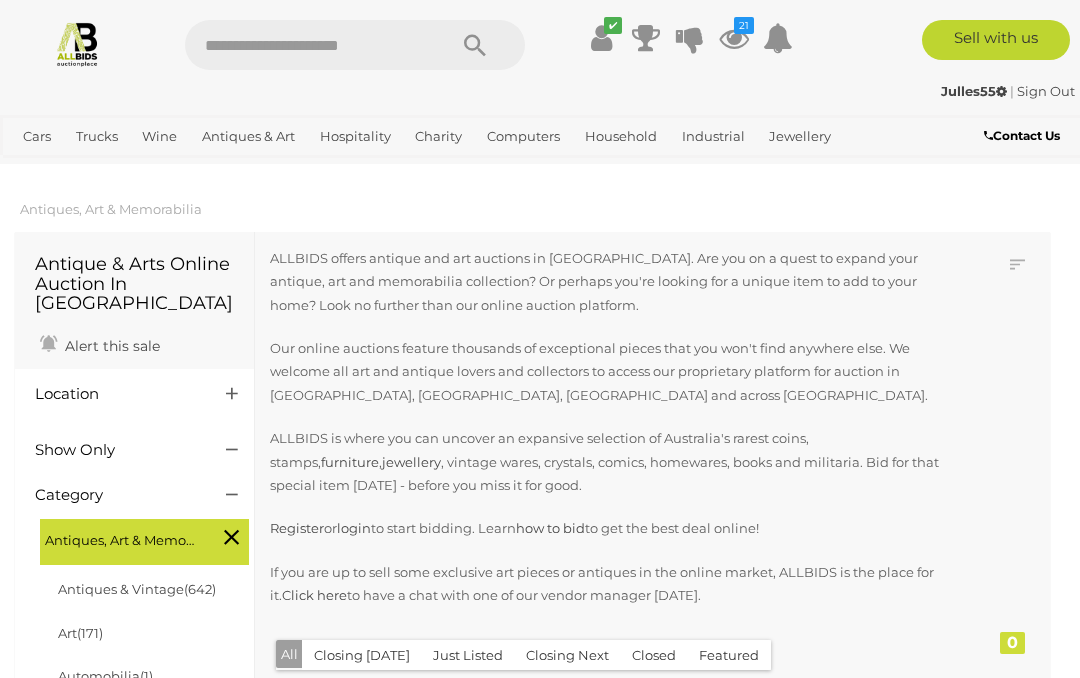 scroll, scrollTop: 0, scrollLeft: 0, axis: both 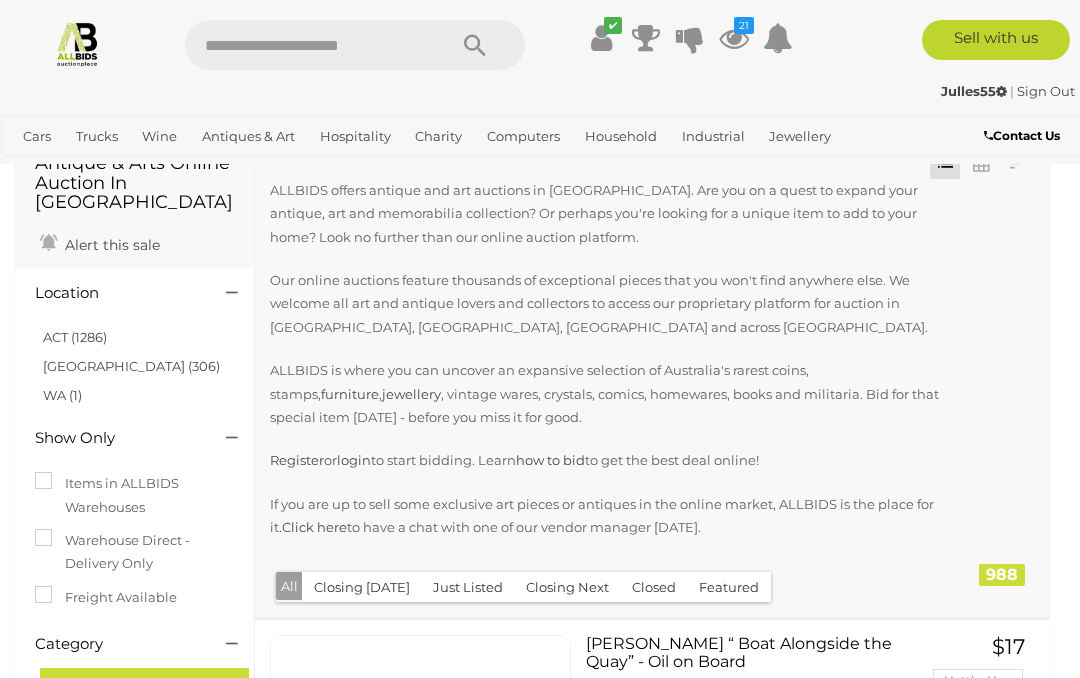 click on "ACT (1286)" at bounding box center (75, 337) 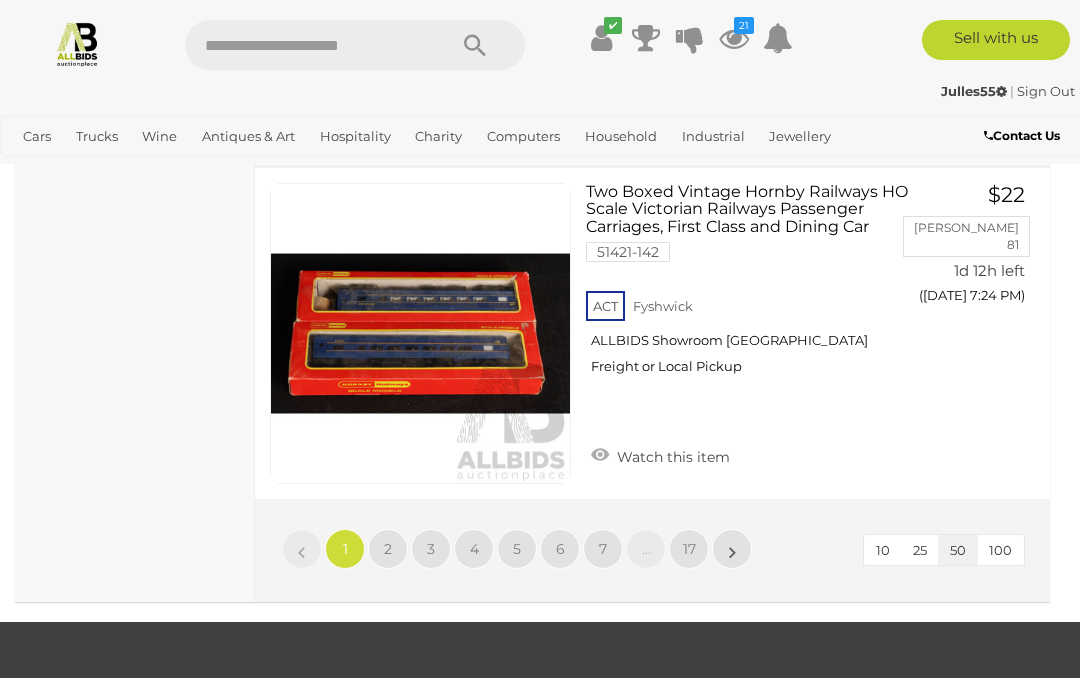 click on "17" at bounding box center [689, 549] 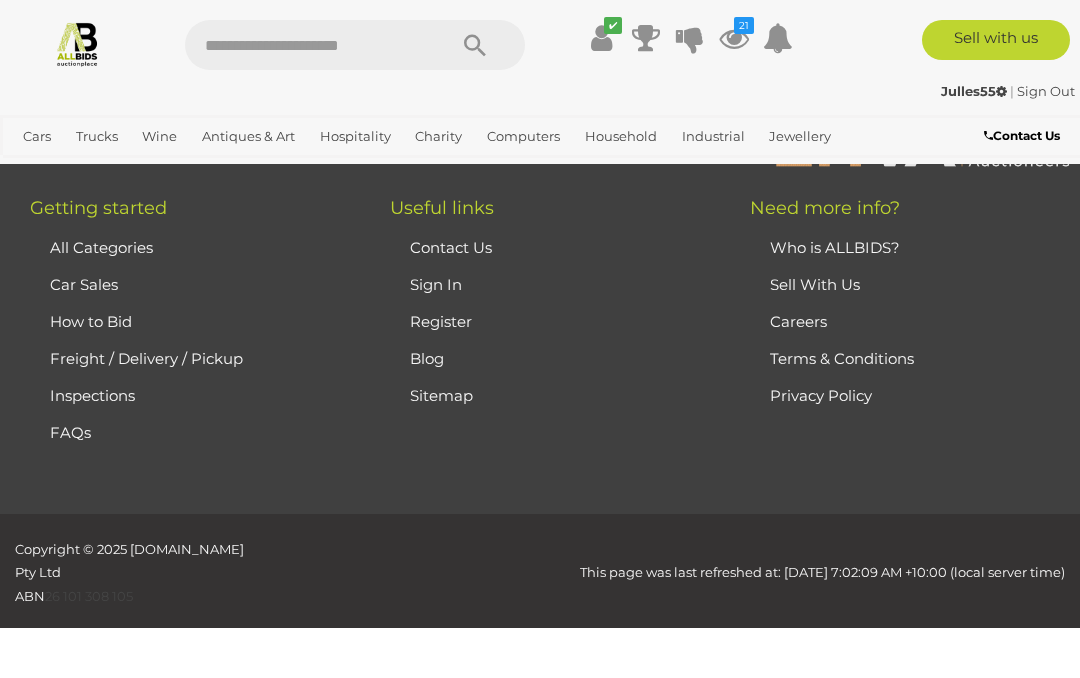 scroll, scrollTop: 513, scrollLeft: 0, axis: vertical 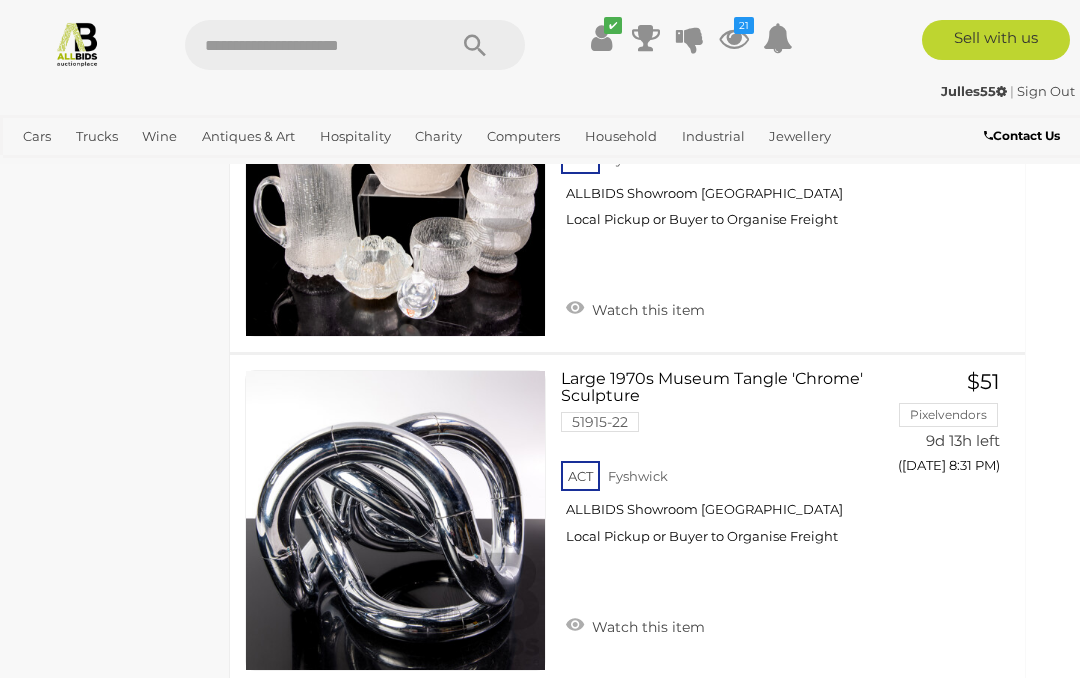 click on "16" at bounding box center (621, 736) 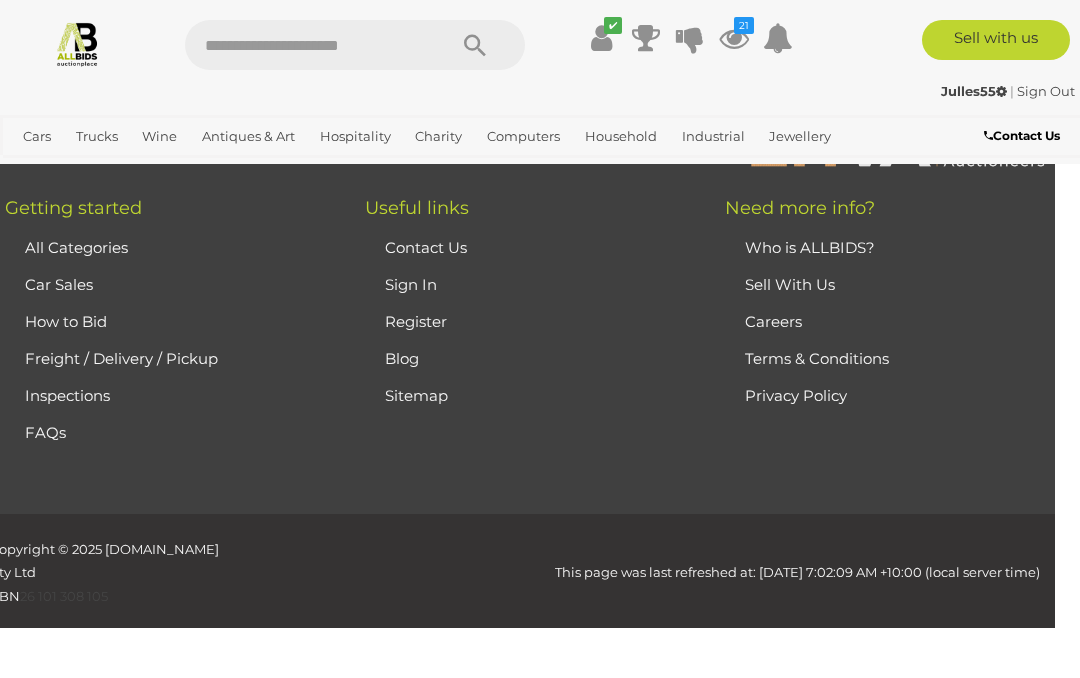 scroll, scrollTop: 513, scrollLeft: 0, axis: vertical 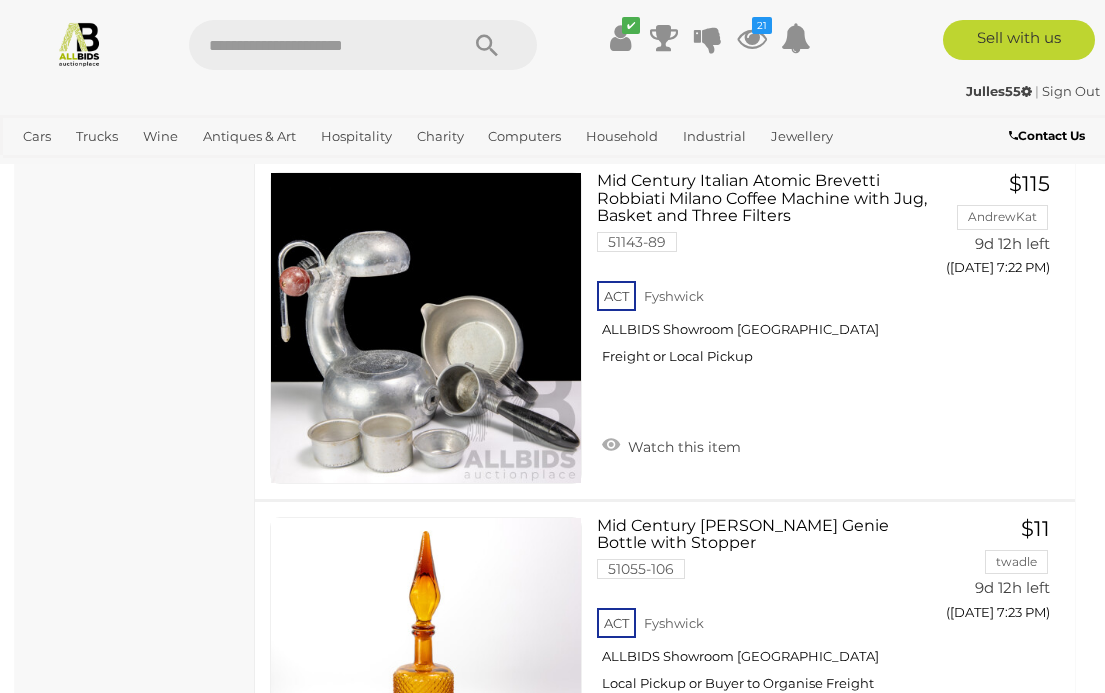 click on "Julles55
|
Sign Out
Julles55
|
Sign Out" at bounding box center (552, 95) 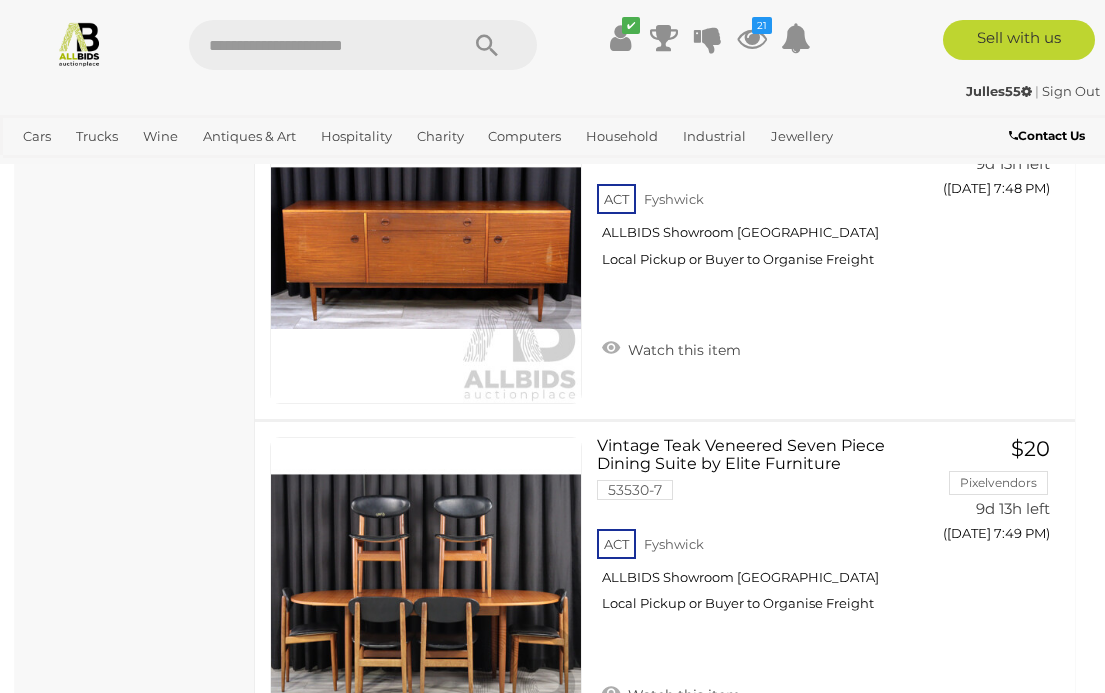 scroll, scrollTop: 15911, scrollLeft: 0, axis: vertical 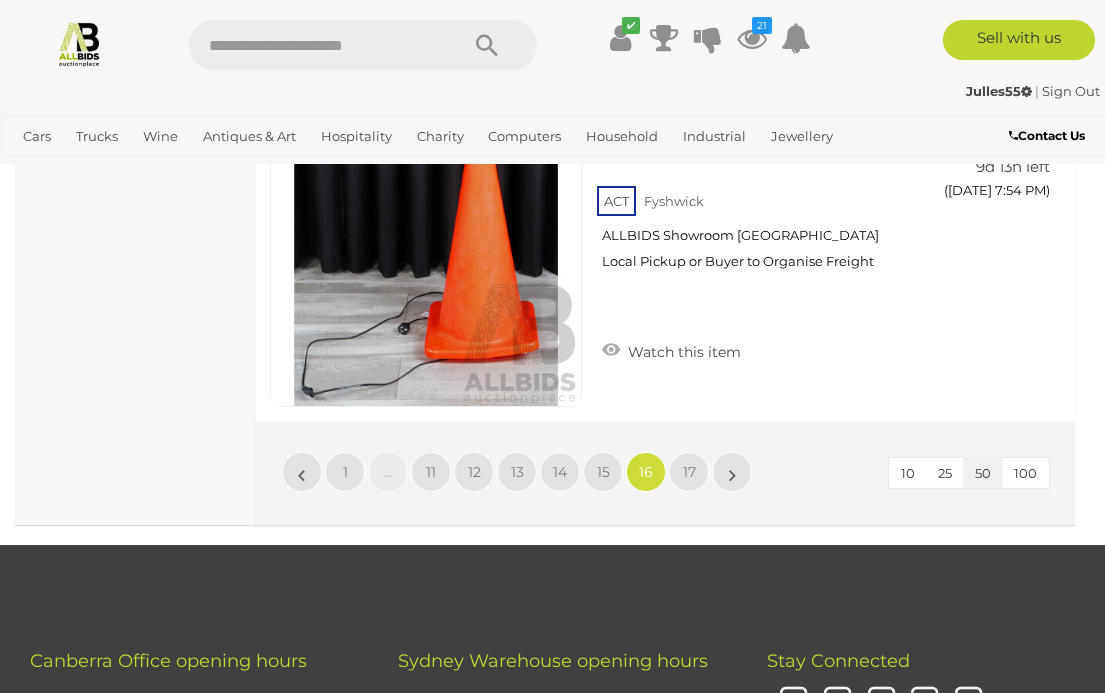 click on "15" at bounding box center [603, 472] 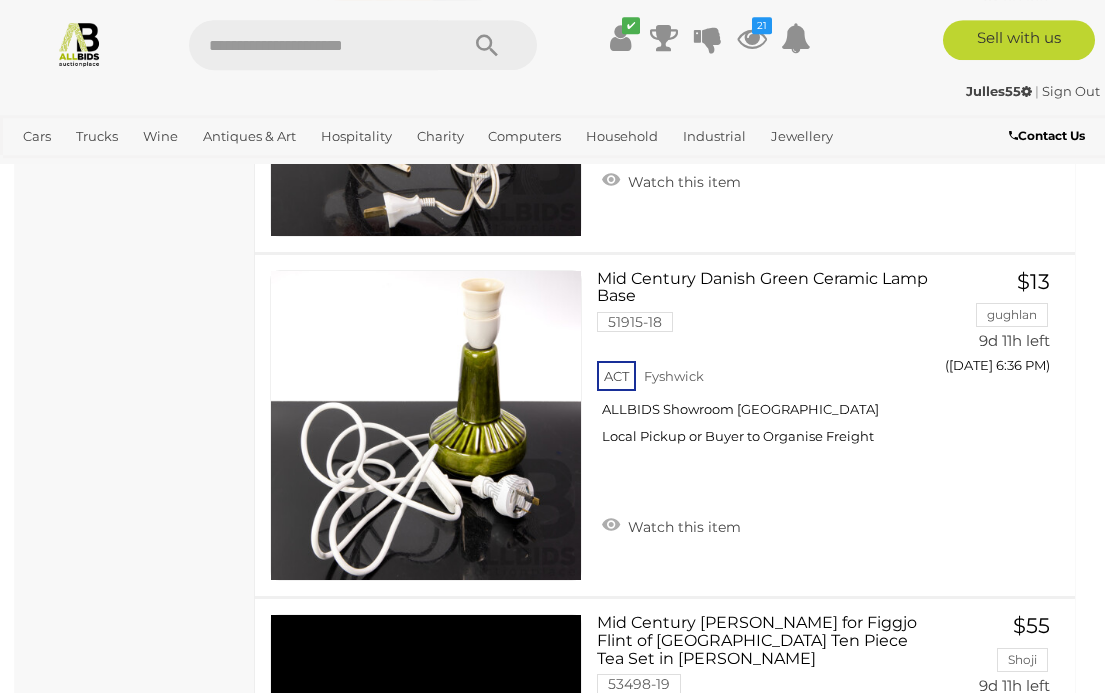 scroll, scrollTop: 8096, scrollLeft: 0, axis: vertical 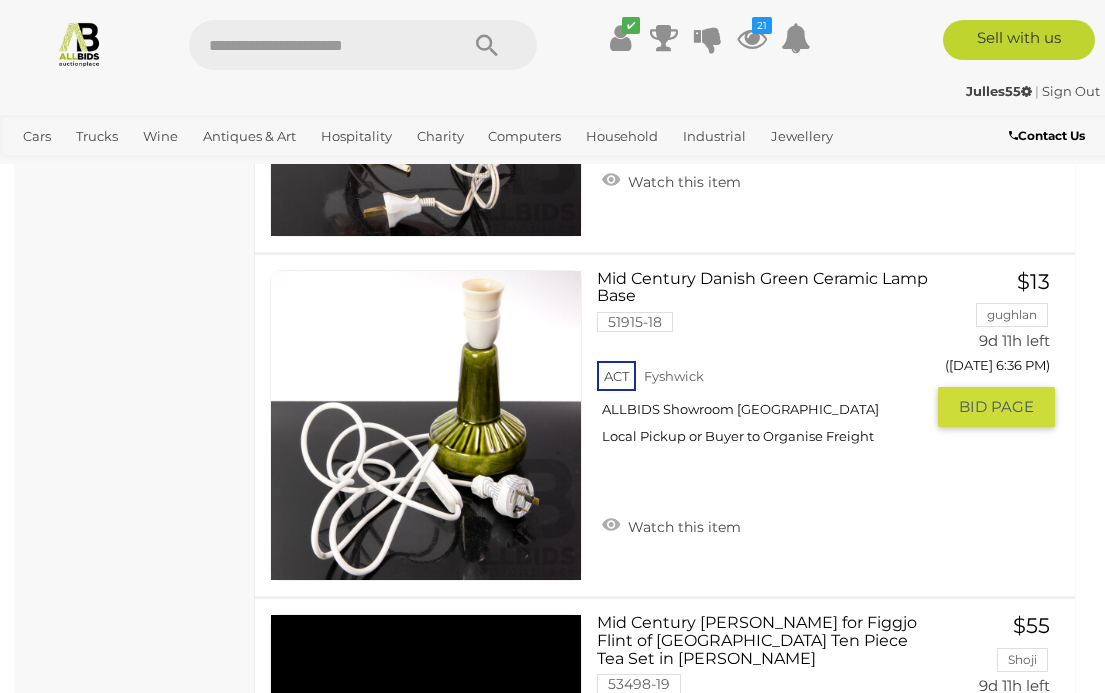 click on "Watch this item" at bounding box center (671, 525) 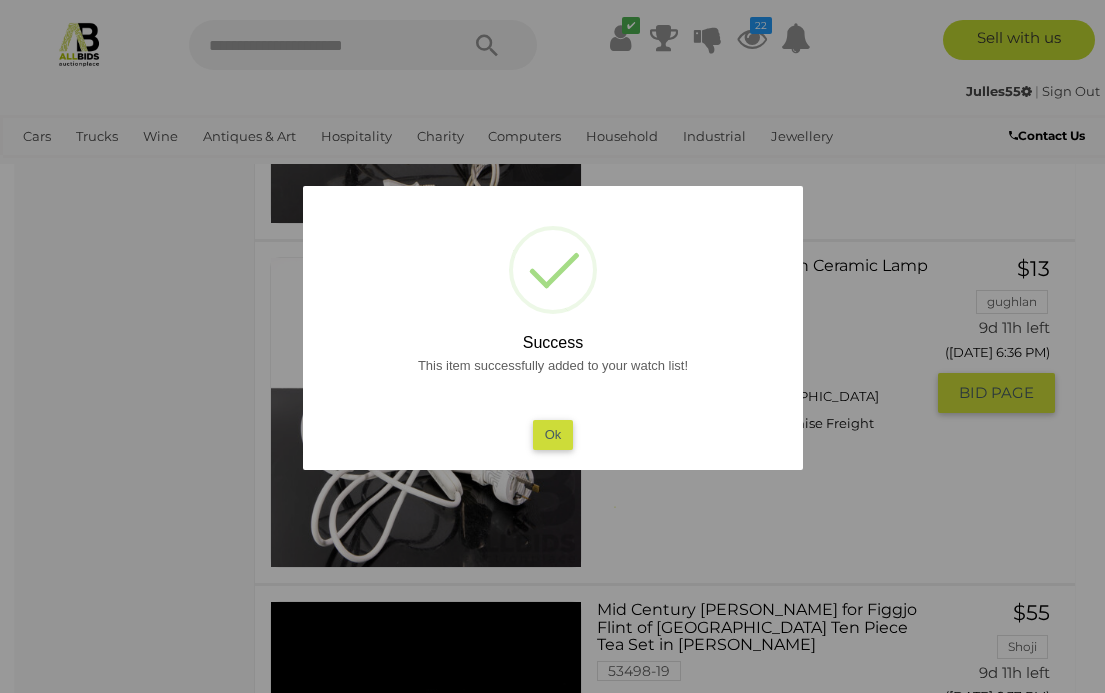 click on "Ok" at bounding box center [552, 434] 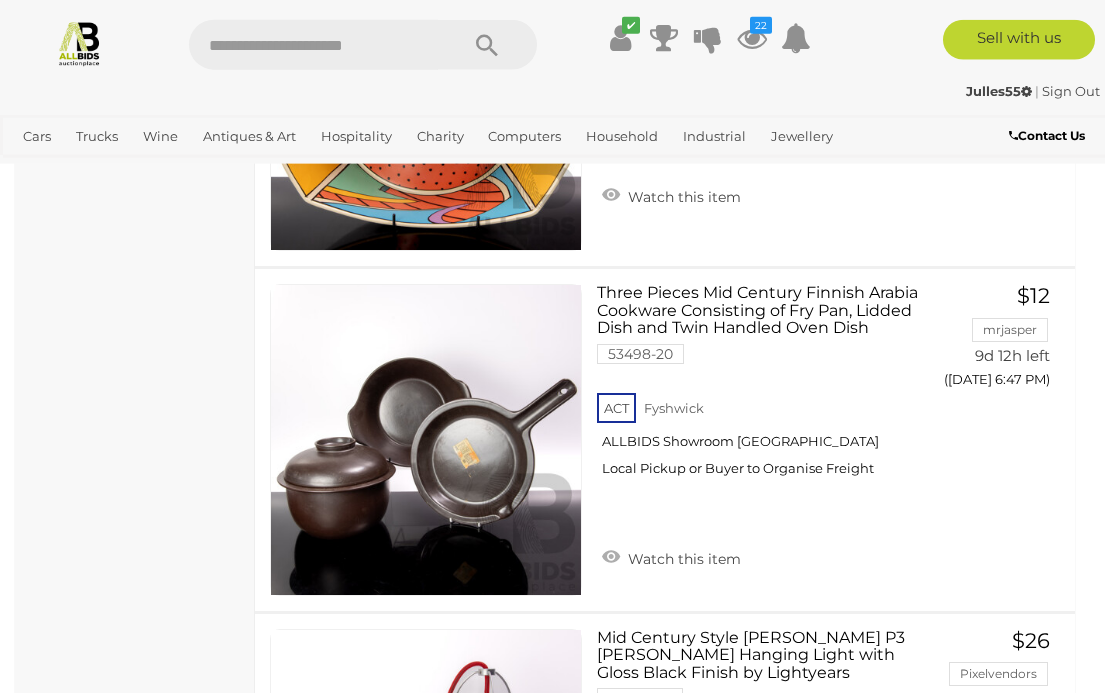 scroll, scrollTop: 11874, scrollLeft: 0, axis: vertical 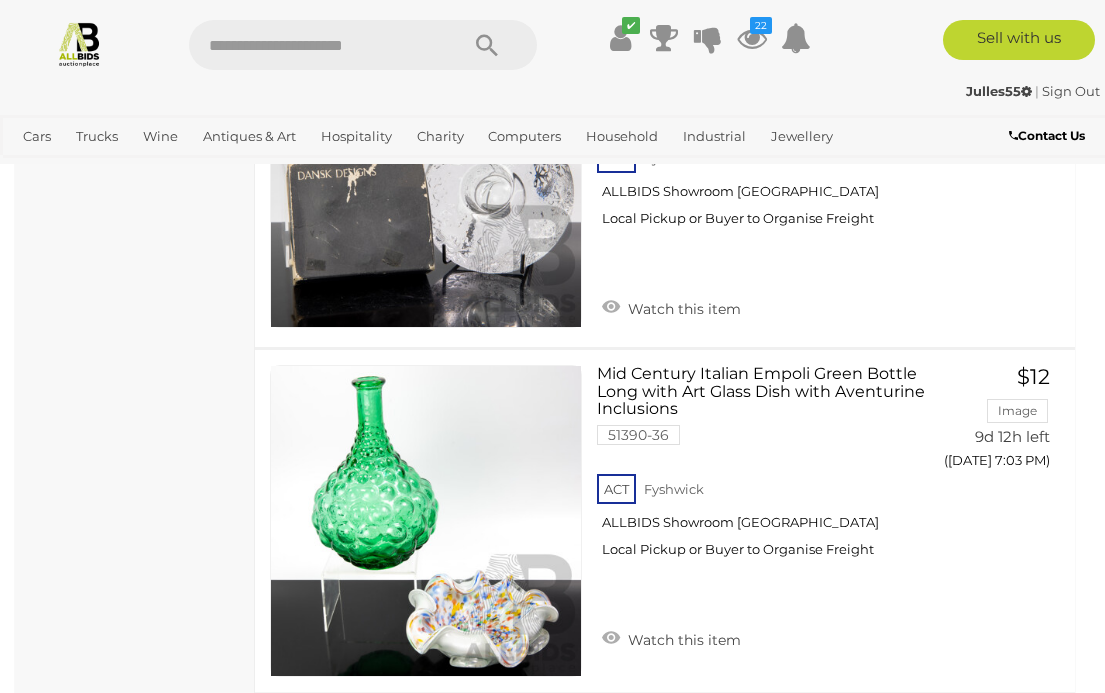 click on "14" at bounding box center (560, 742) 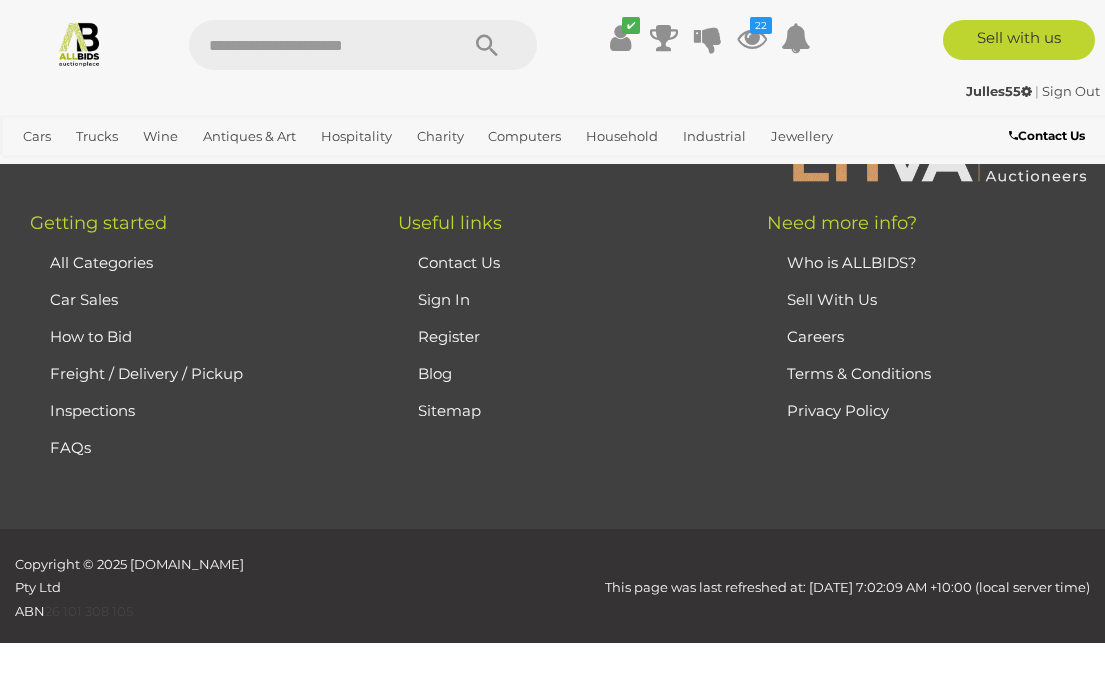 scroll, scrollTop: 513, scrollLeft: 0, axis: vertical 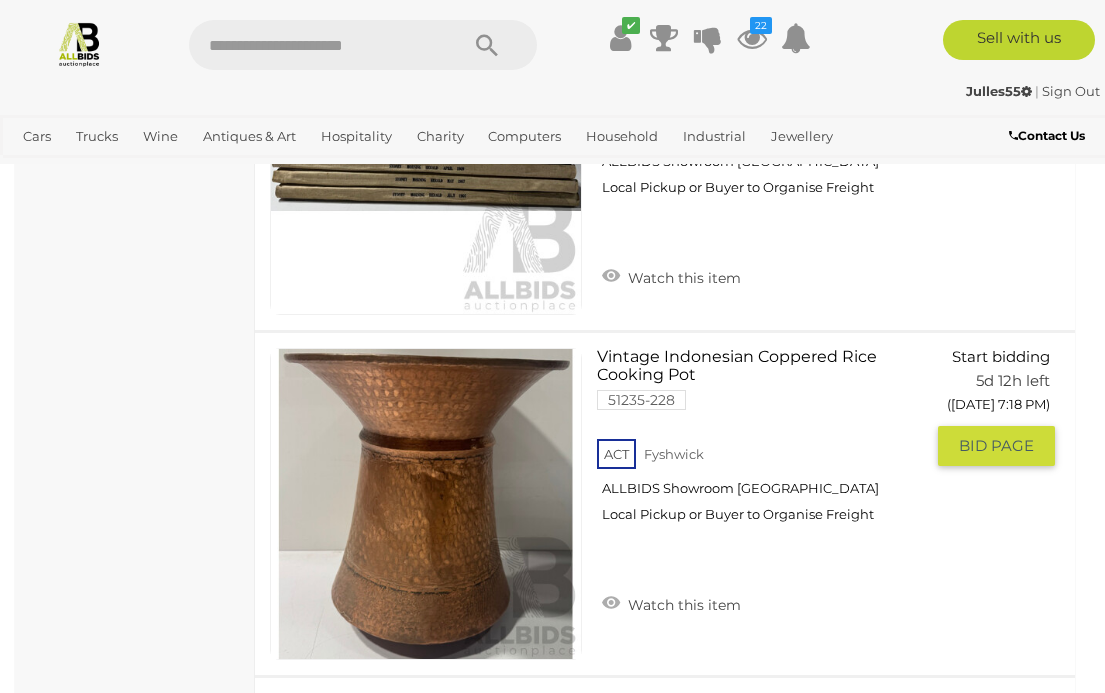 click on "Vintage Indonesian Coppered Rice Cooking Pot
51235-228
ACT
Fyshwick ALLBIDS Showroom Fyshwick" at bounding box center [768, 443] 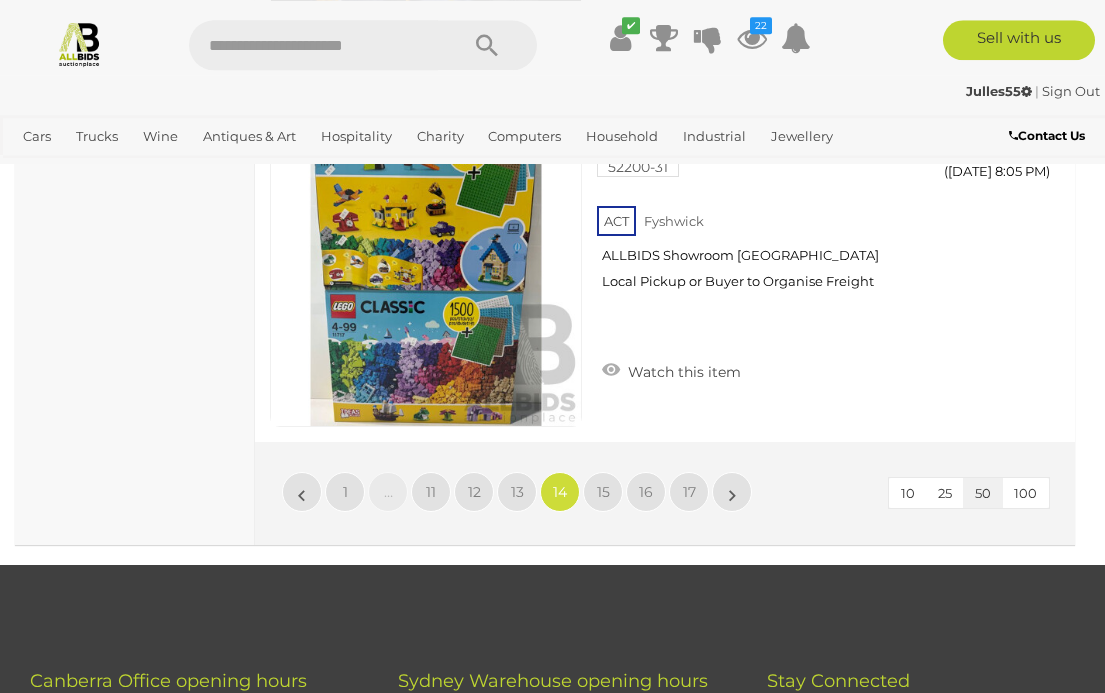 scroll, scrollTop: 17647, scrollLeft: 0, axis: vertical 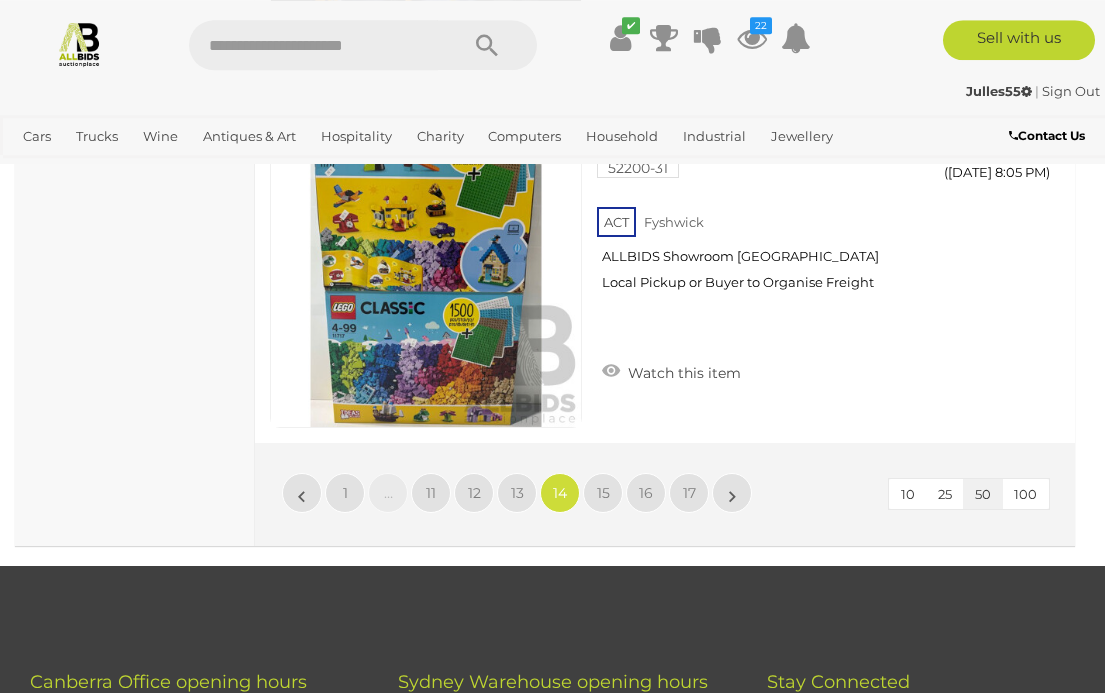click on "13" at bounding box center [517, 493] 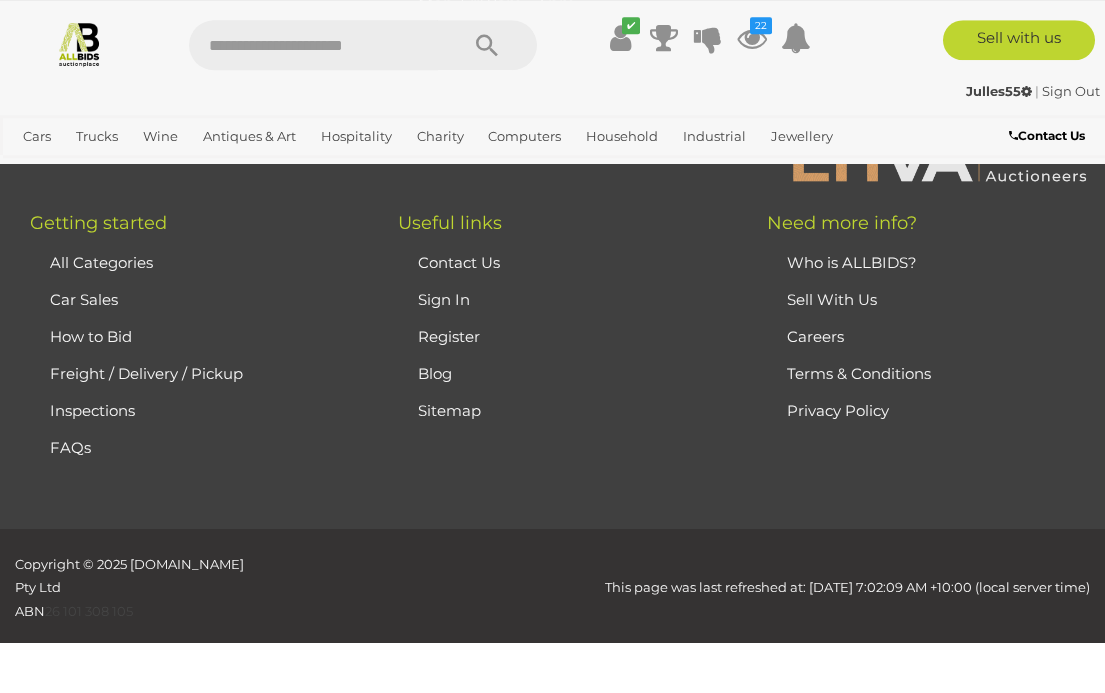 scroll, scrollTop: 513, scrollLeft: 0, axis: vertical 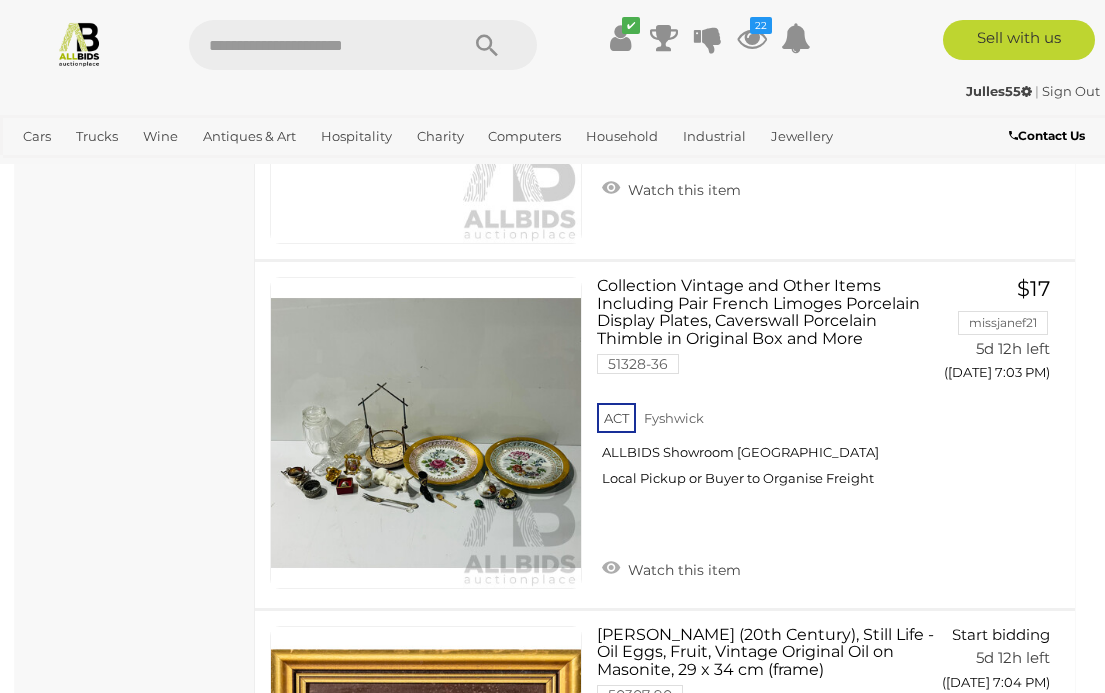 click on "12" at bounding box center (474, 1002) 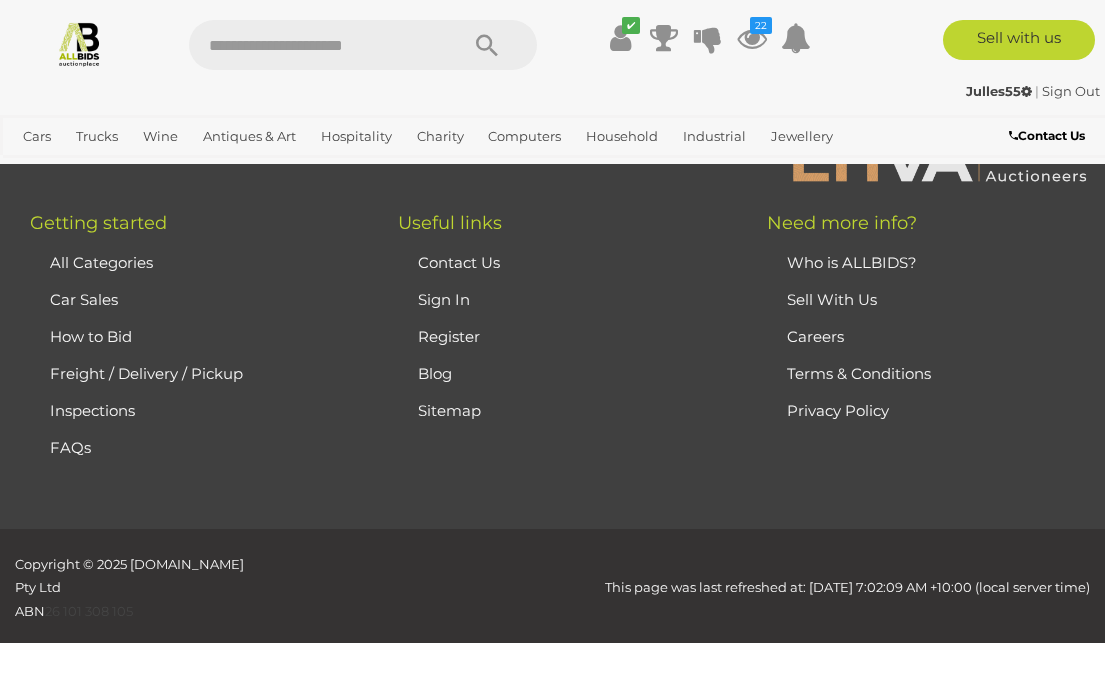 scroll, scrollTop: 513, scrollLeft: 0, axis: vertical 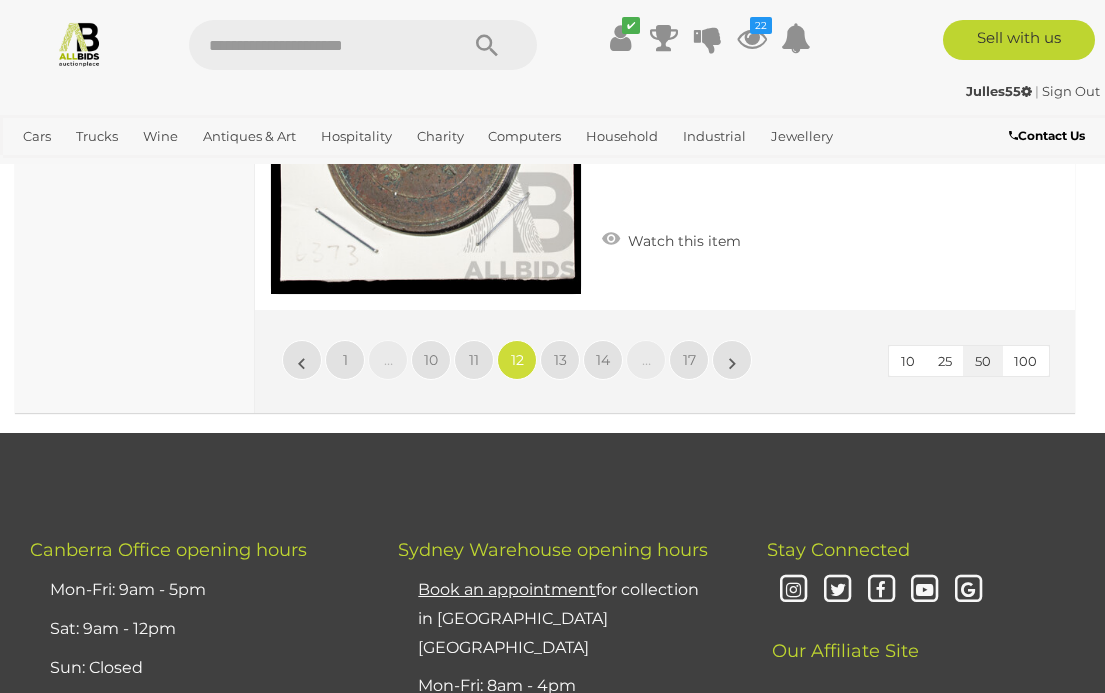 click on "11" at bounding box center [474, 360] 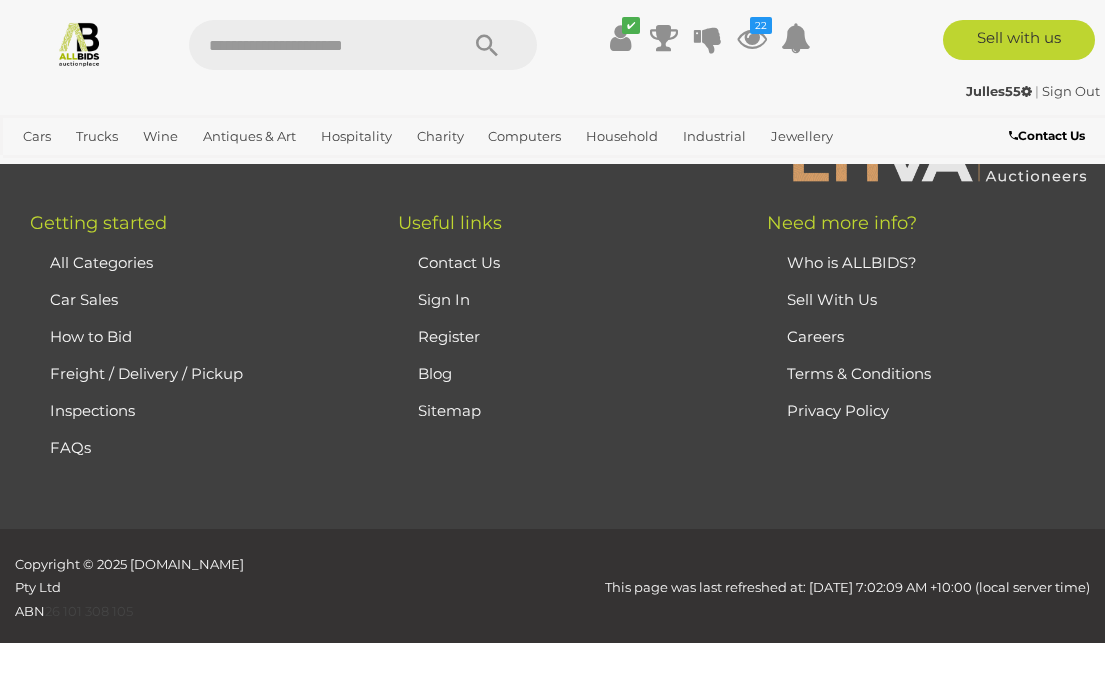 scroll, scrollTop: 513, scrollLeft: 0, axis: vertical 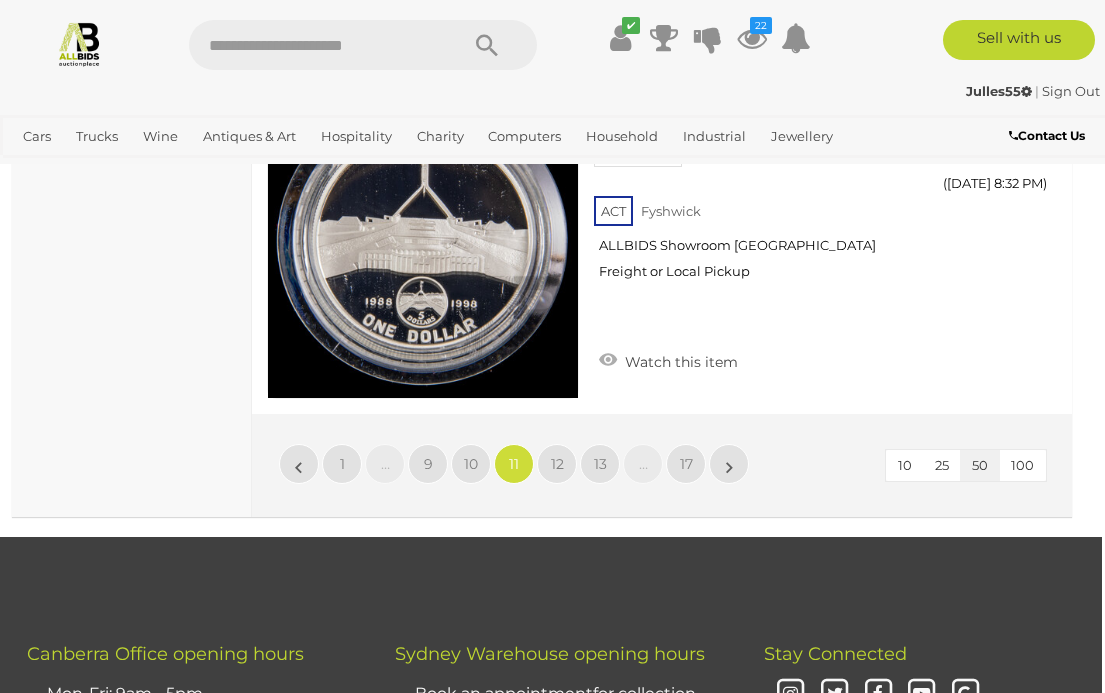 click on "10" at bounding box center [471, 464] 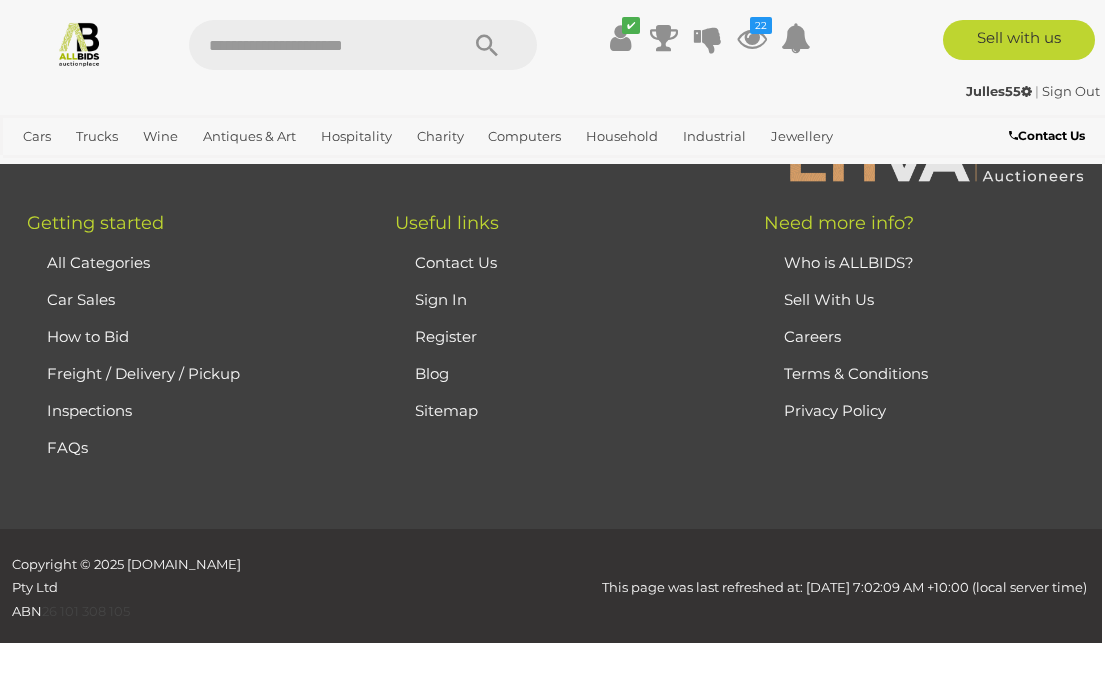 scroll, scrollTop: 513, scrollLeft: 0, axis: vertical 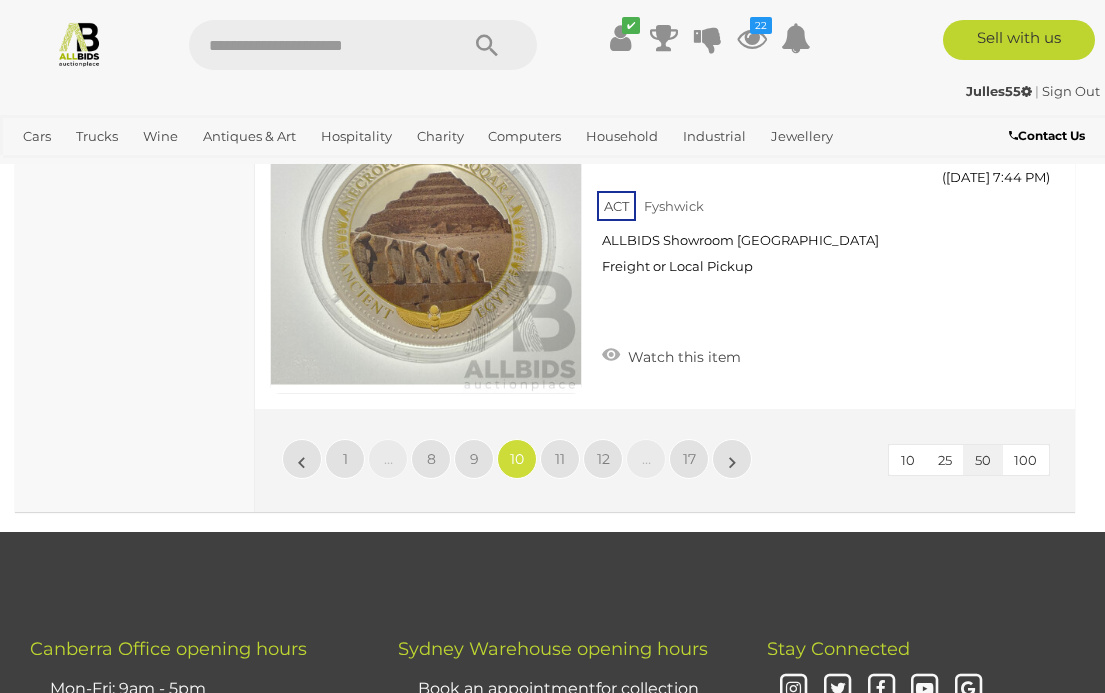 click on "9" at bounding box center [474, 459] 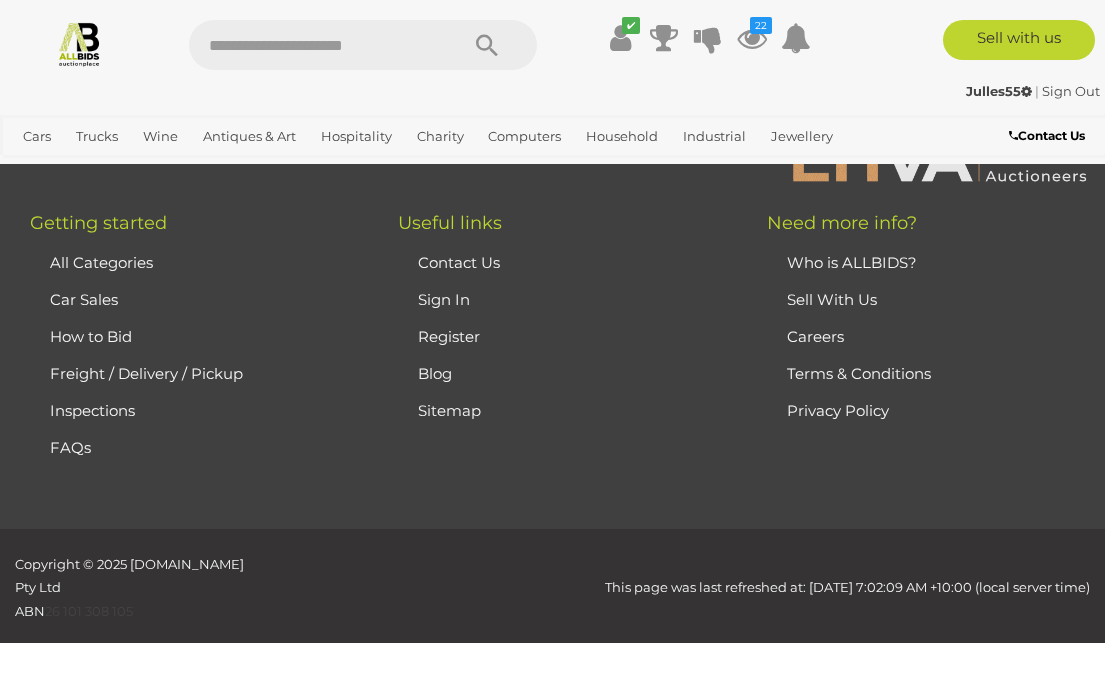scroll, scrollTop: 513, scrollLeft: 0, axis: vertical 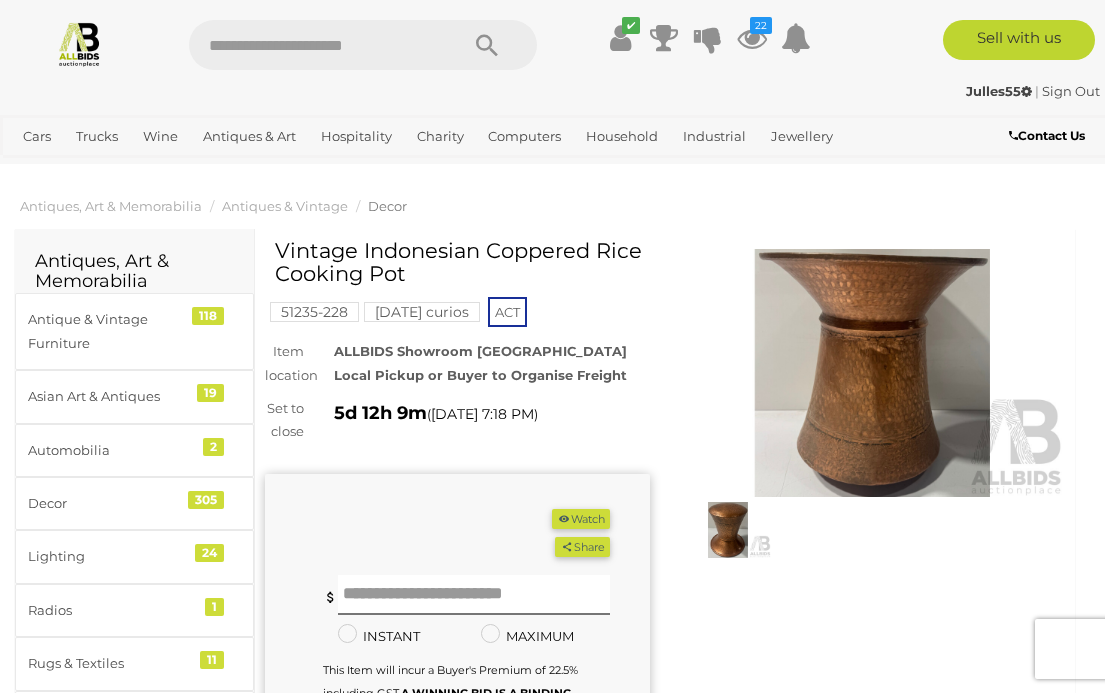 click at bounding box center [872, 373] 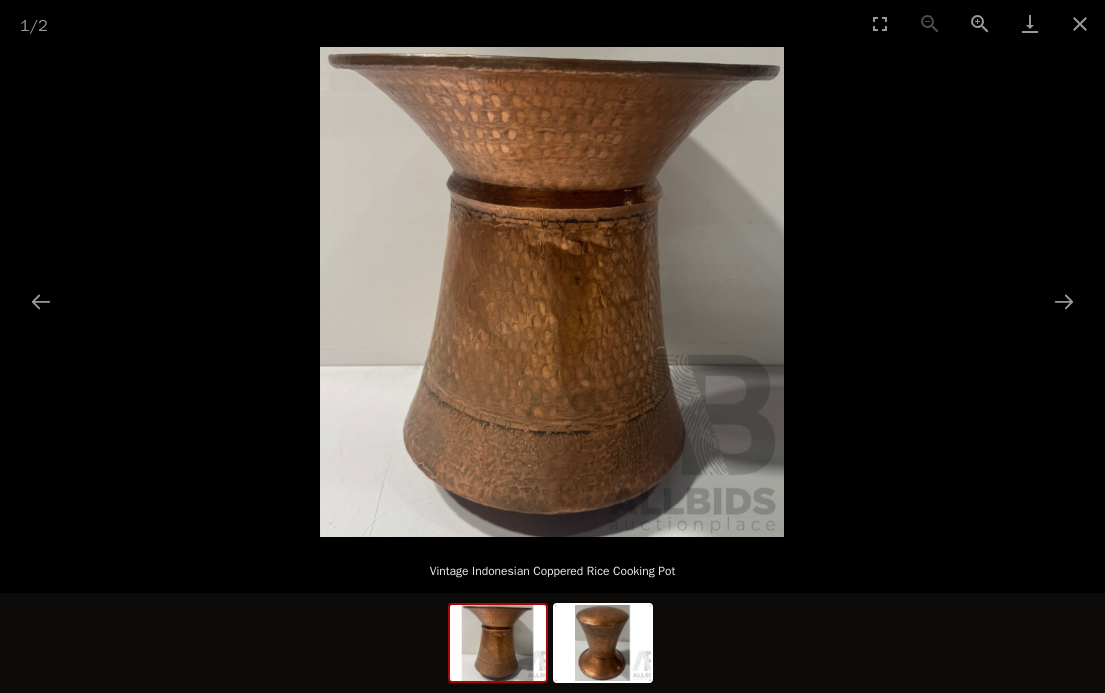 click at bounding box center [1064, 301] 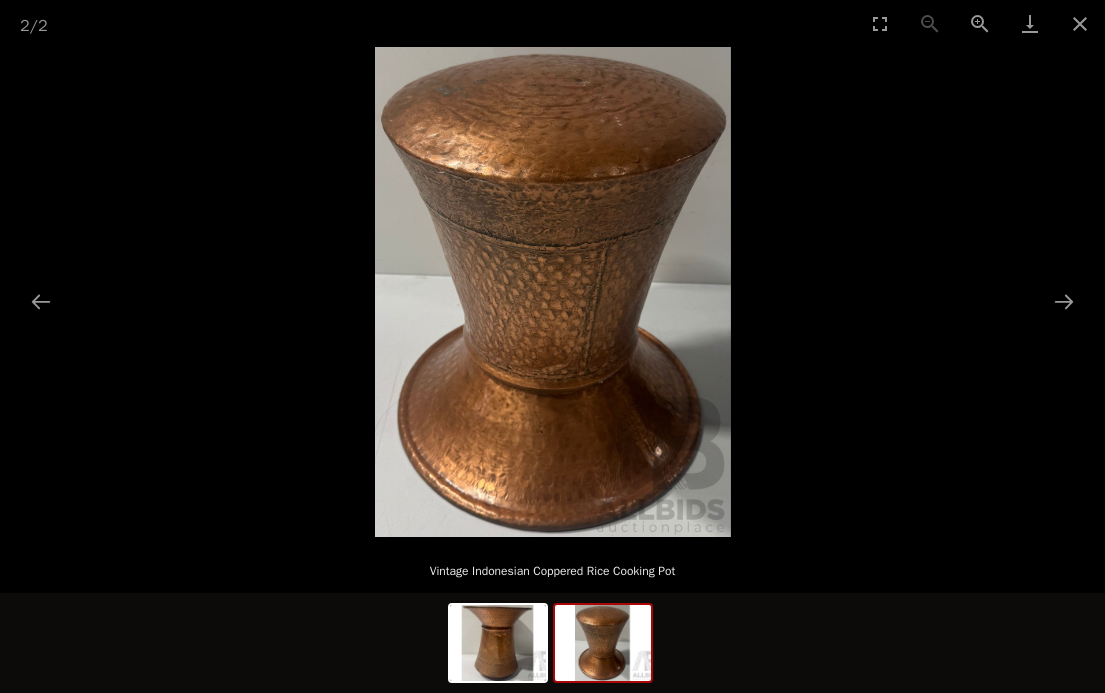click at bounding box center [1080, 23] 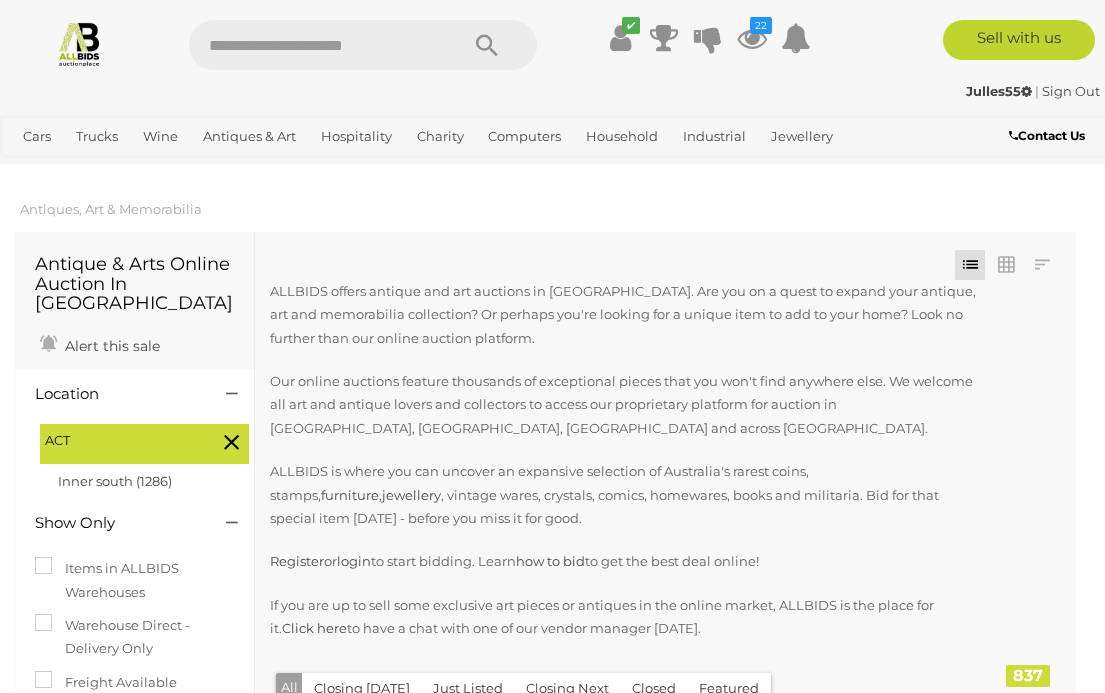 scroll, scrollTop: 513, scrollLeft: 0, axis: vertical 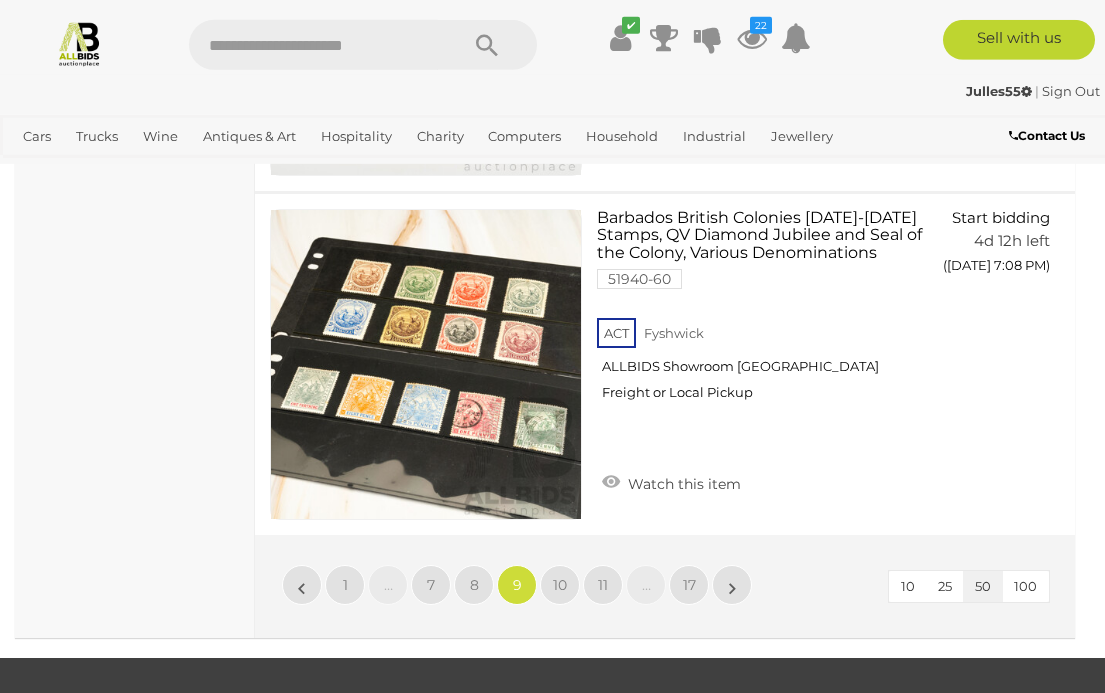 click on "8" at bounding box center [474, 585] 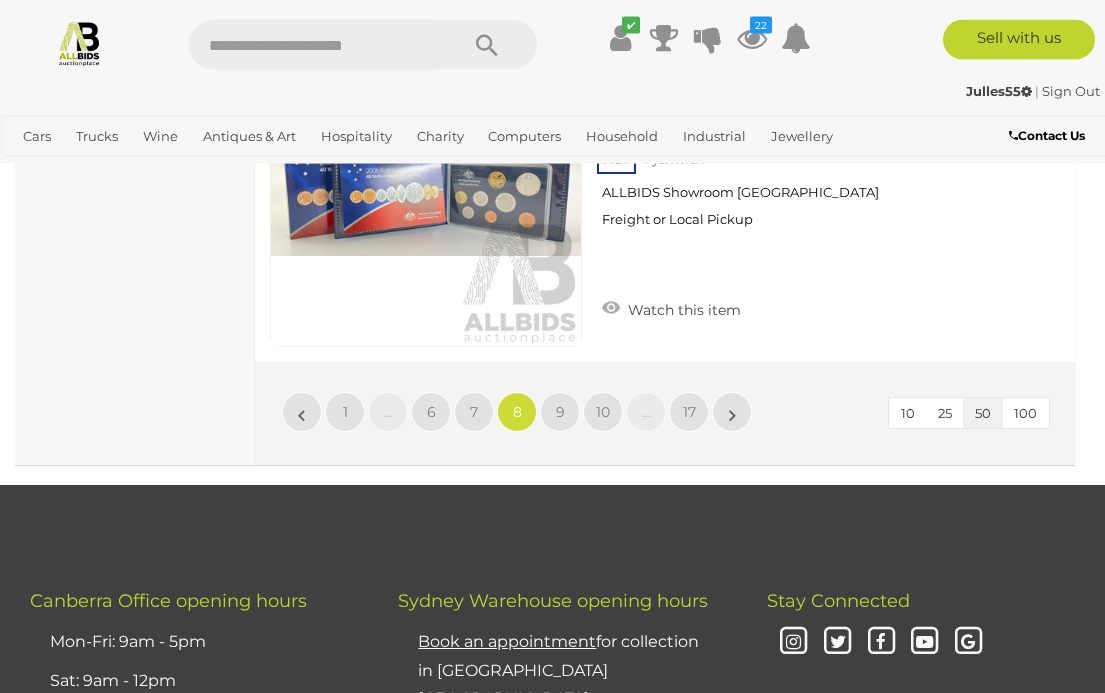 scroll, scrollTop: 17904, scrollLeft: 0, axis: vertical 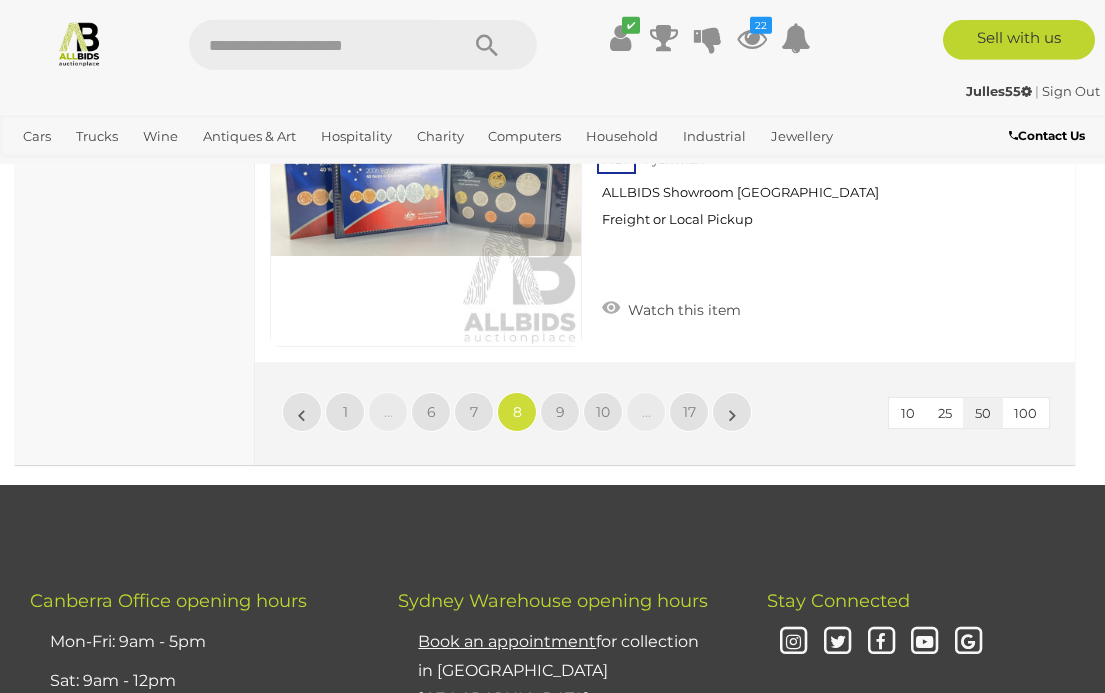 click on "22" at bounding box center (761, 25) 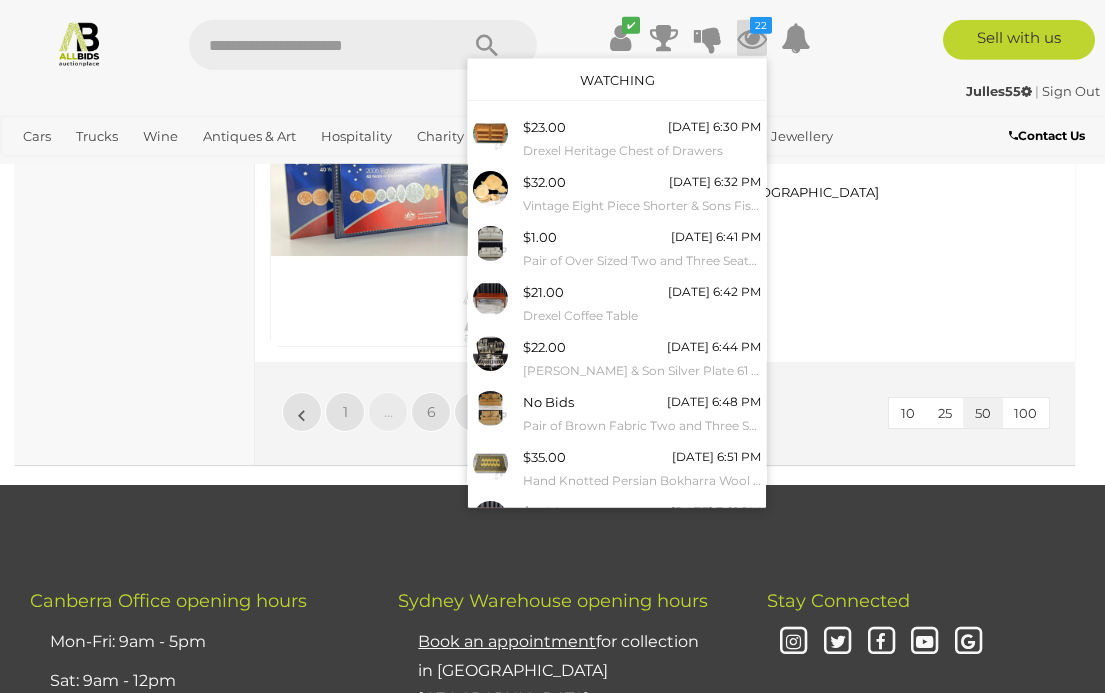 click on "Watching" at bounding box center [617, 80] 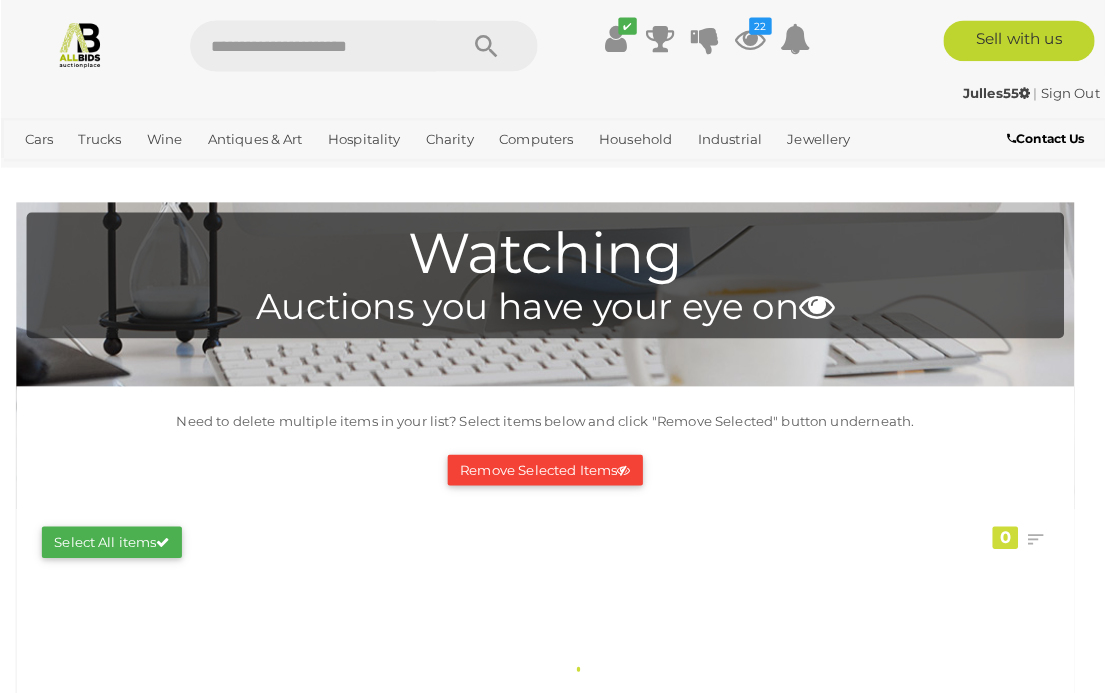 scroll, scrollTop: 3, scrollLeft: 0, axis: vertical 